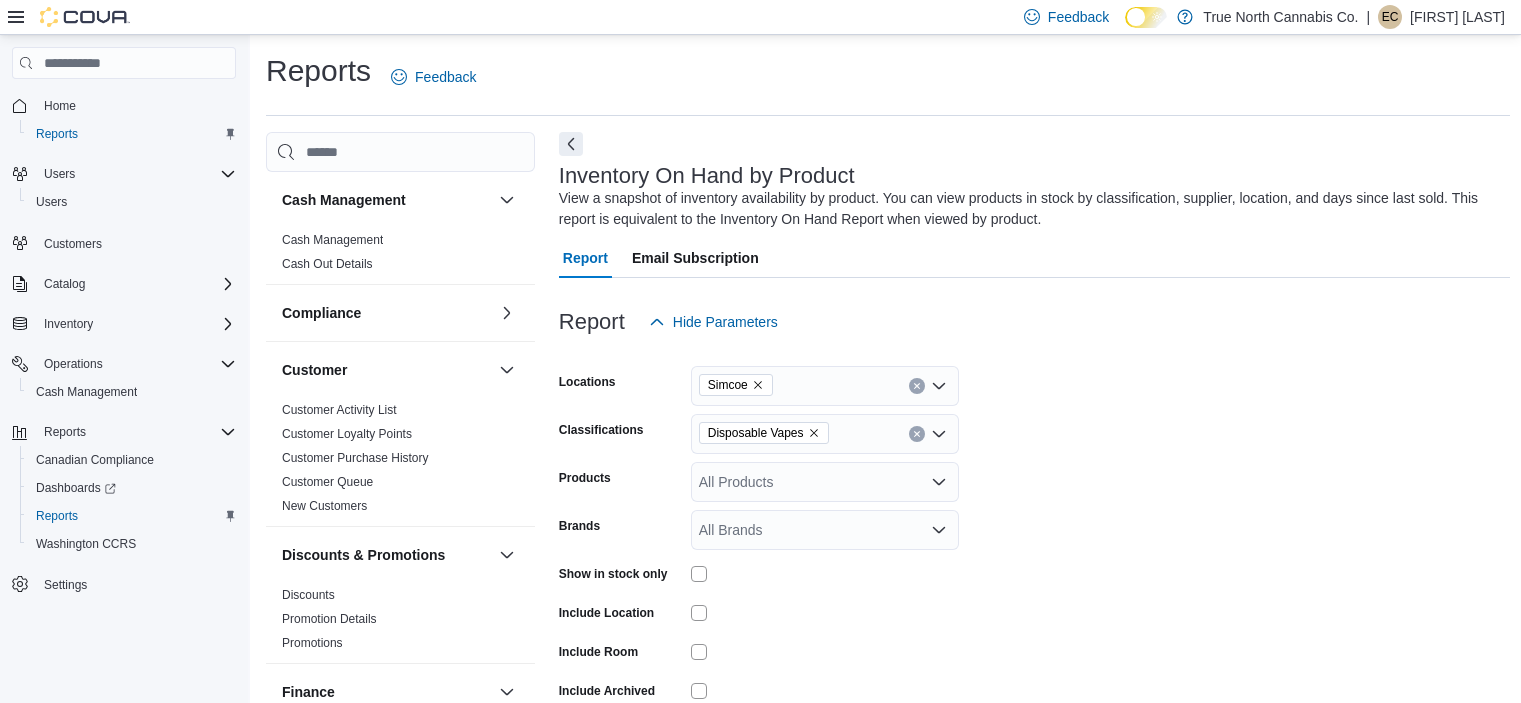 scroll, scrollTop: 67, scrollLeft: 0, axis: vertical 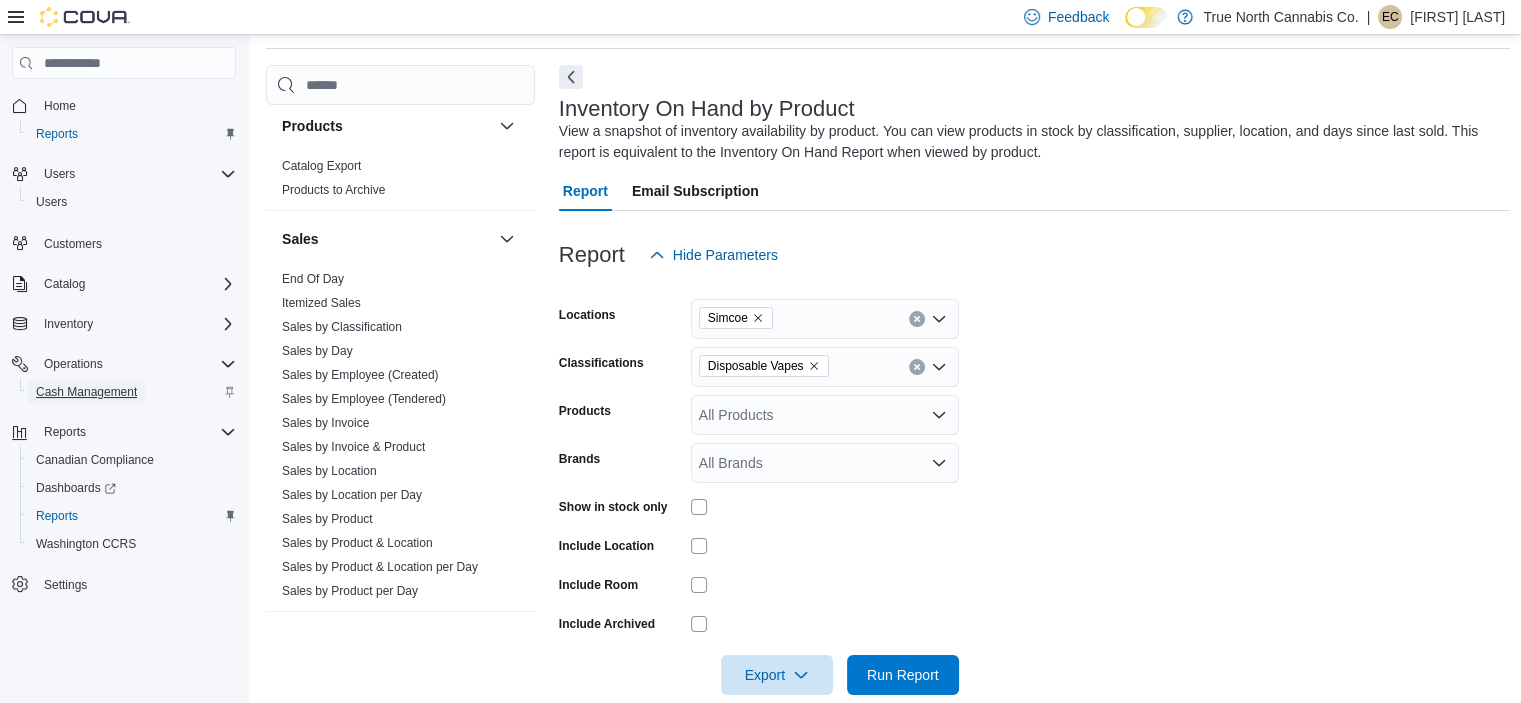 click on "Cash Management" at bounding box center [86, 392] 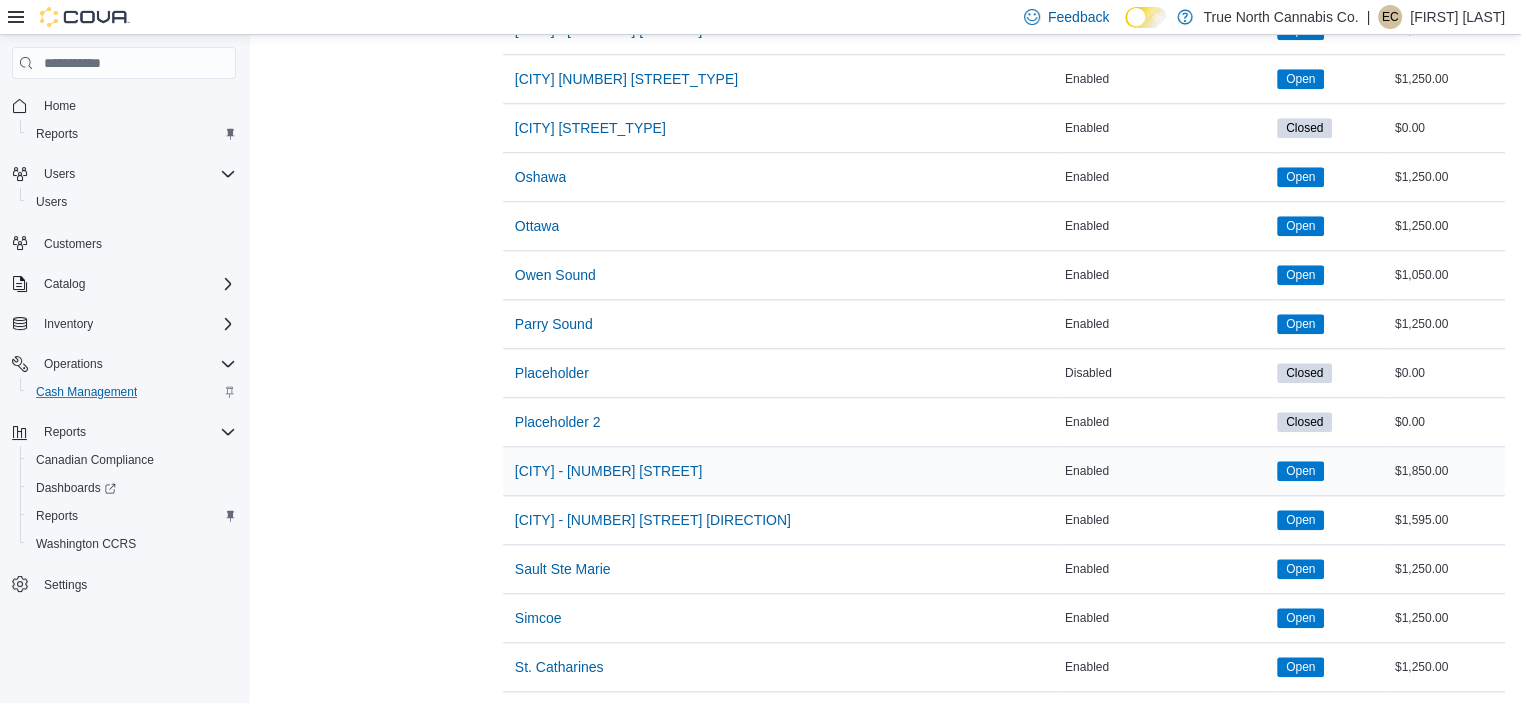 scroll, scrollTop: 1884, scrollLeft: 0, axis: vertical 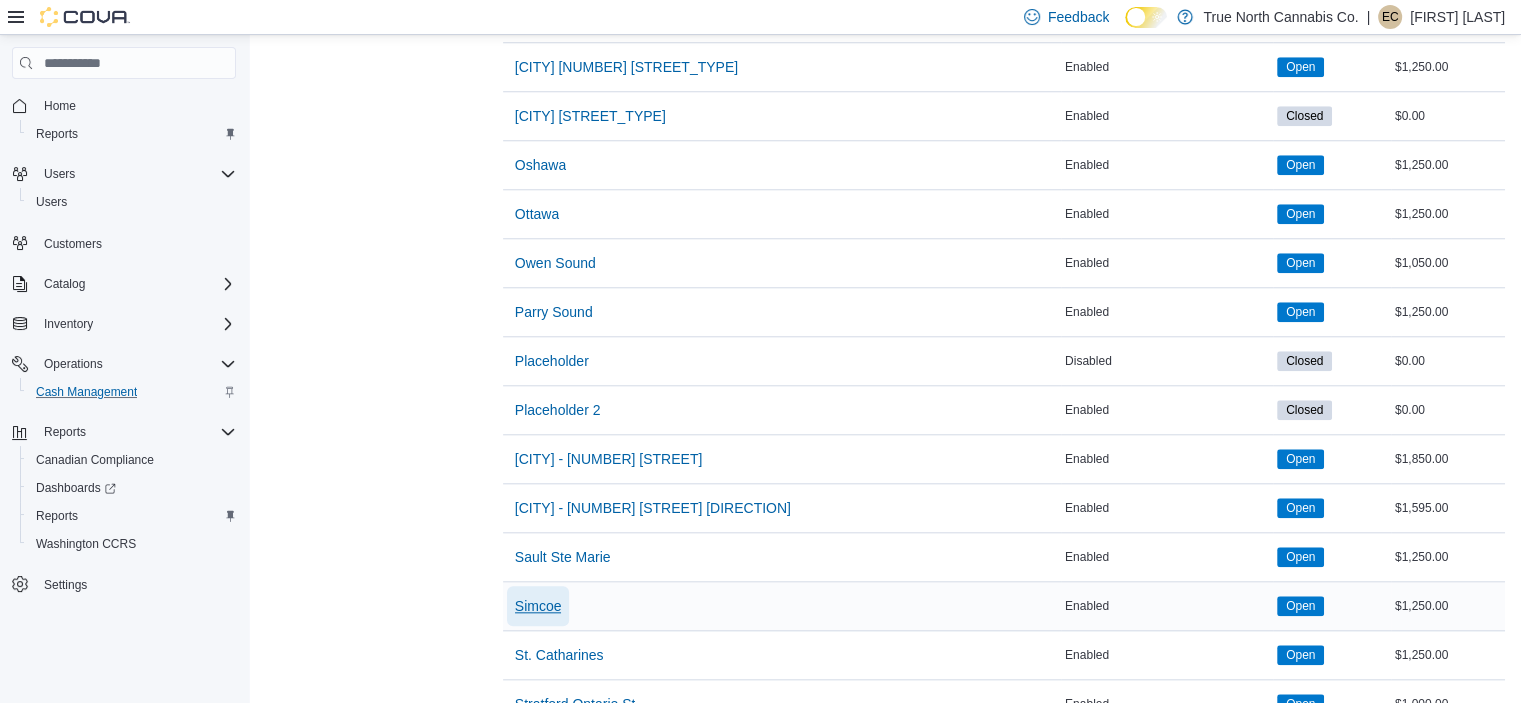 click on "Simcoe" at bounding box center (538, 606) 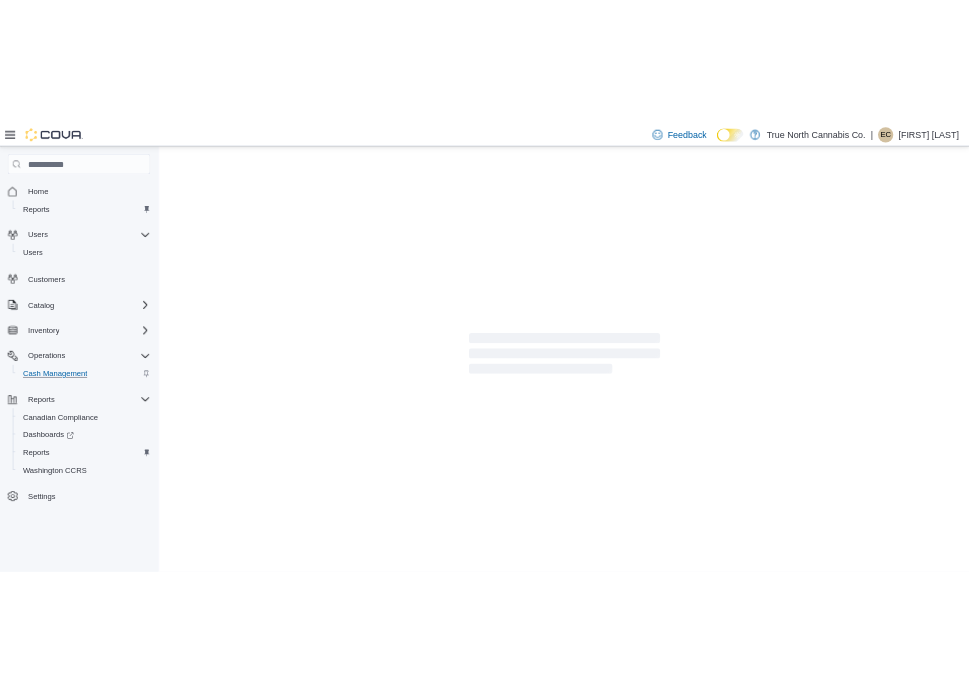 scroll, scrollTop: 0, scrollLeft: 0, axis: both 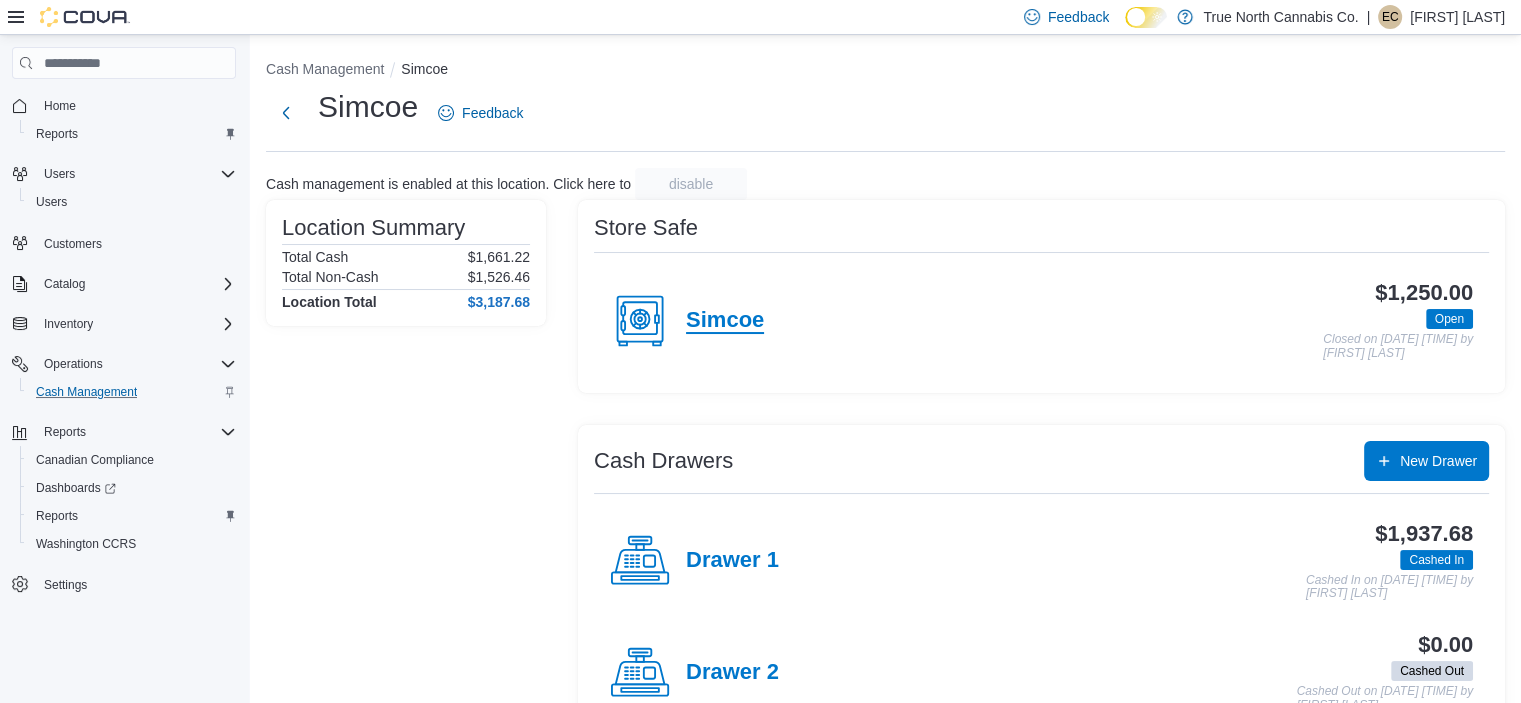 click on "Simcoe" at bounding box center (725, 321) 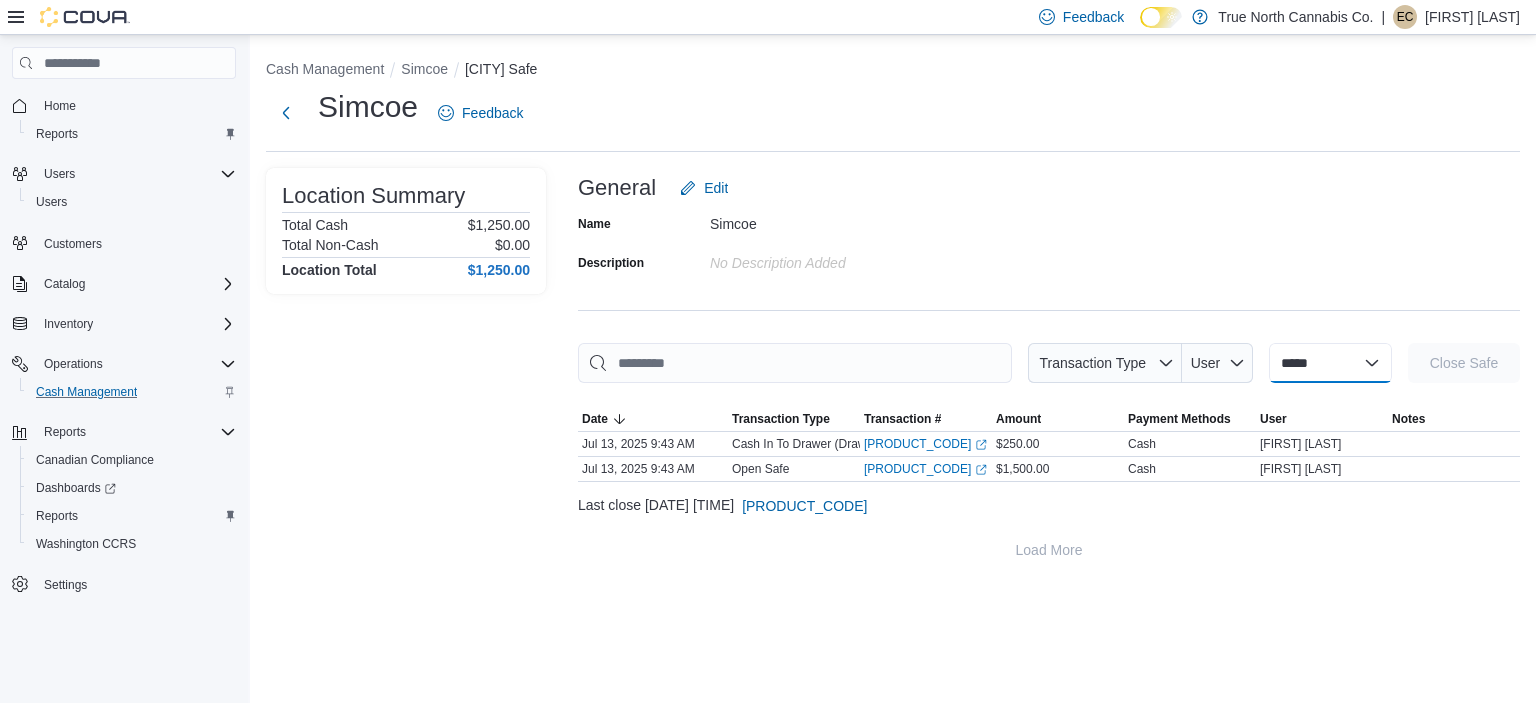 click on "**********" at bounding box center [1330, 363] 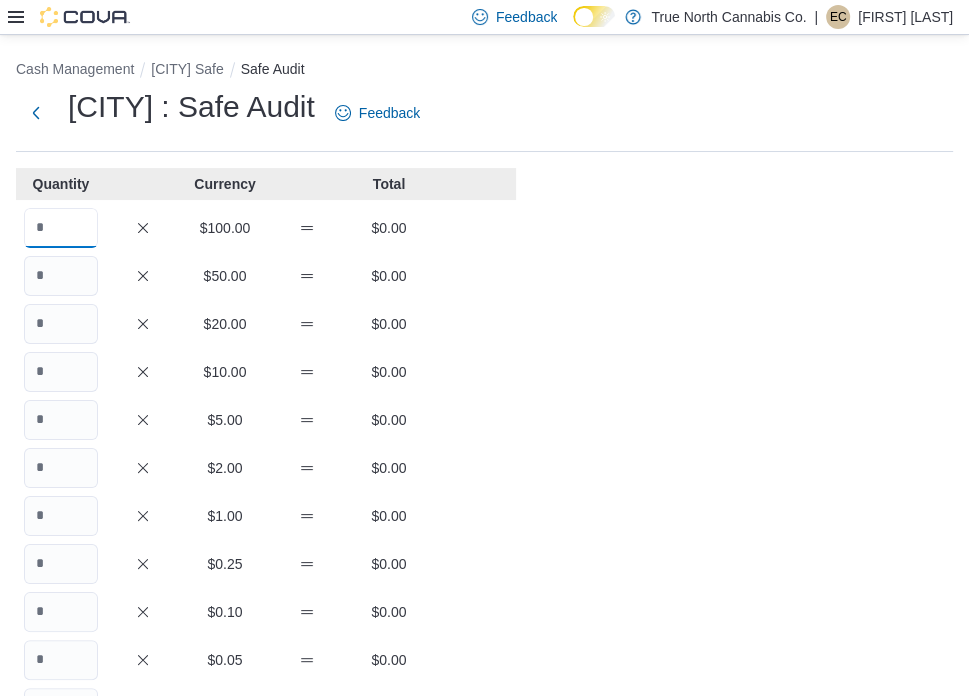 click at bounding box center (61, 228) 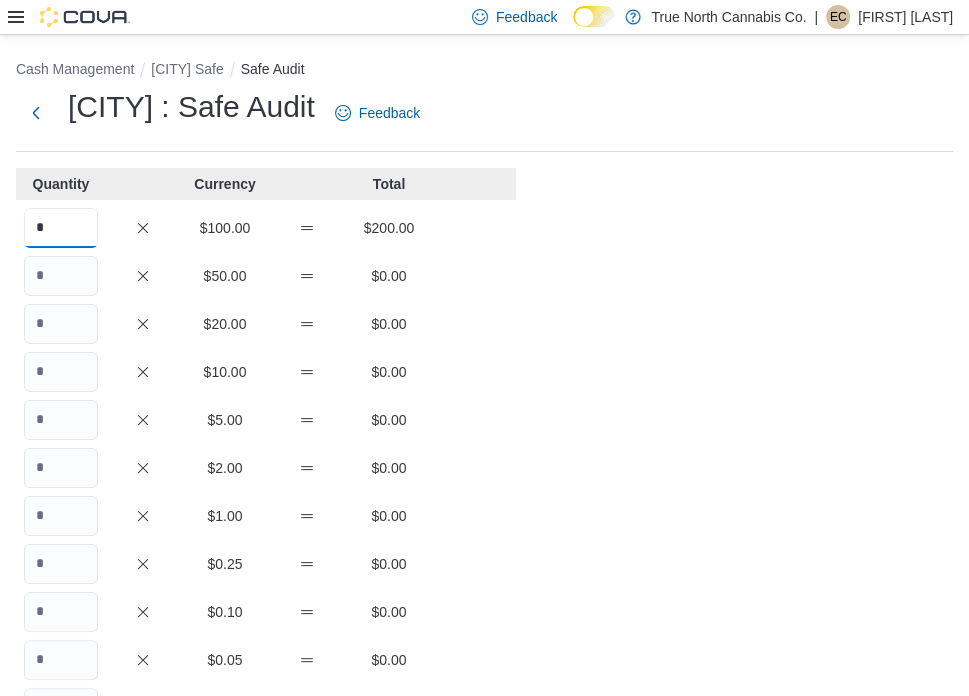 type on "*" 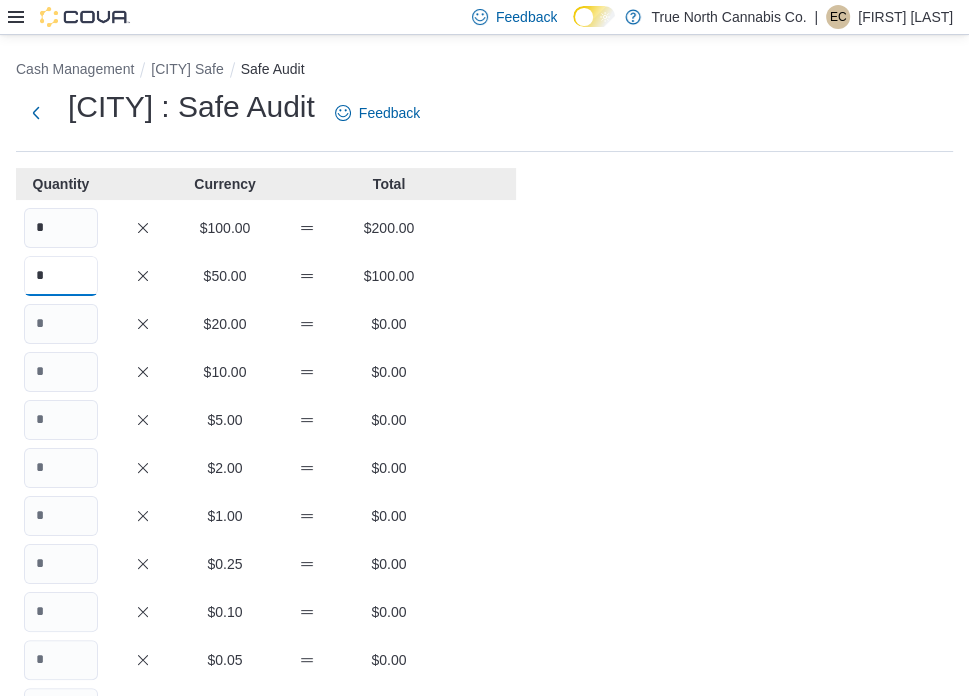 type on "*" 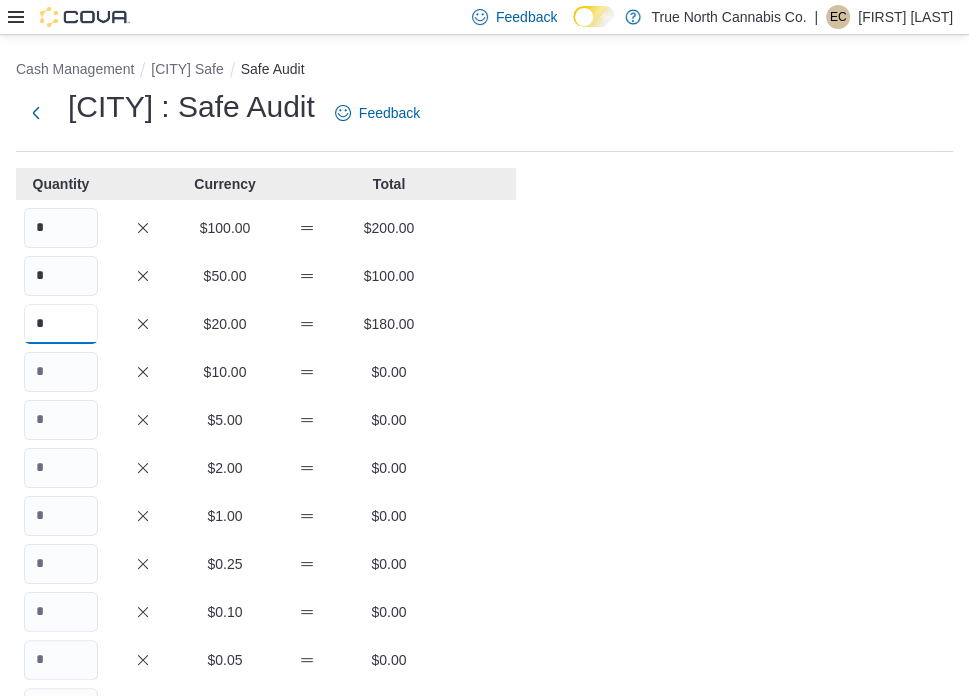 type on "*" 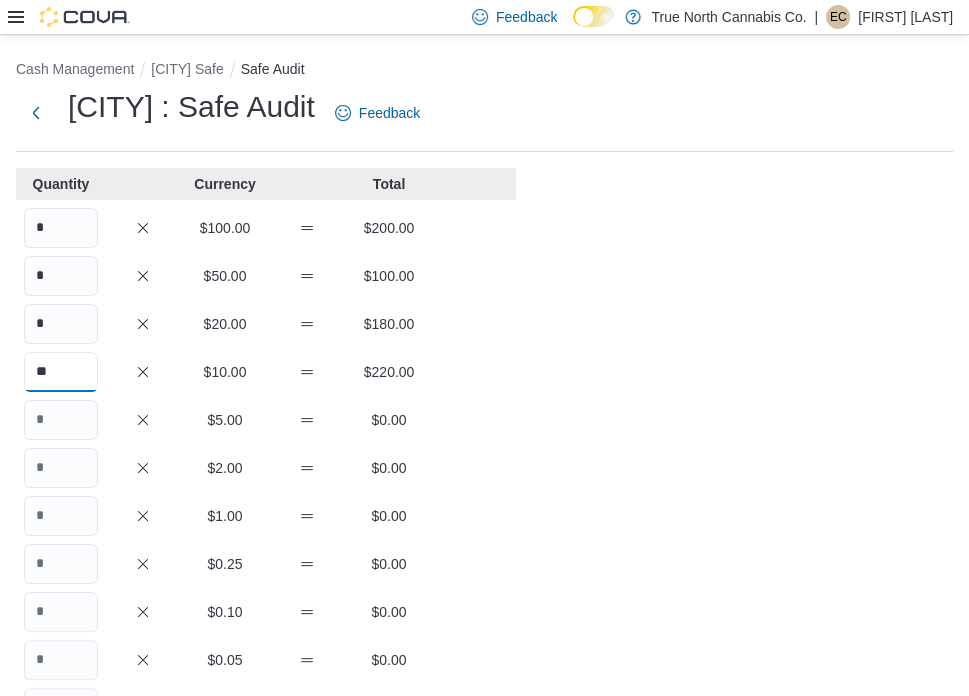 type on "**" 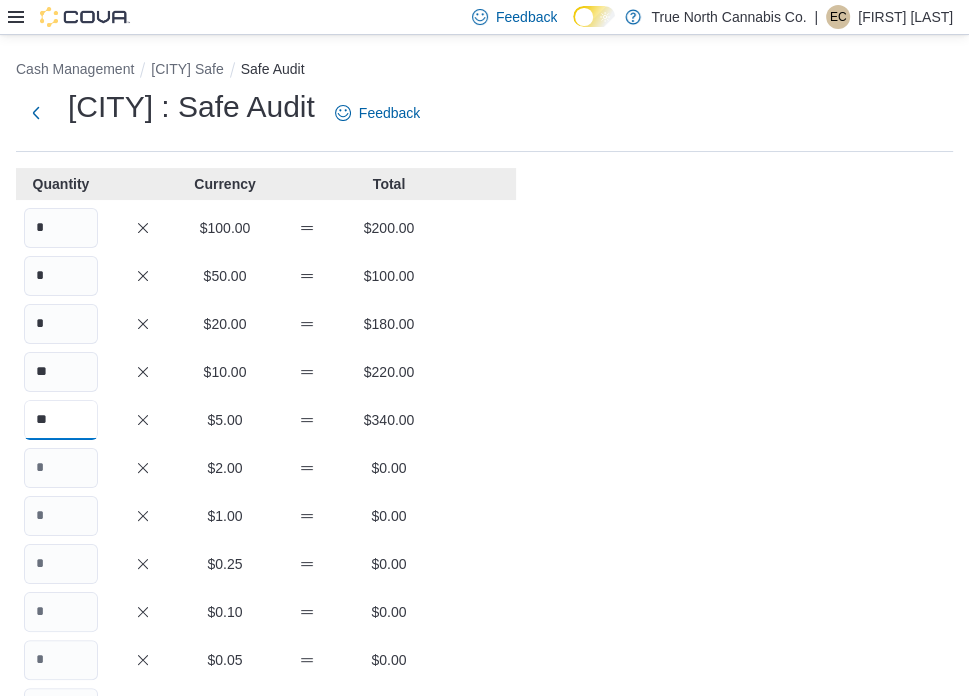 type on "**" 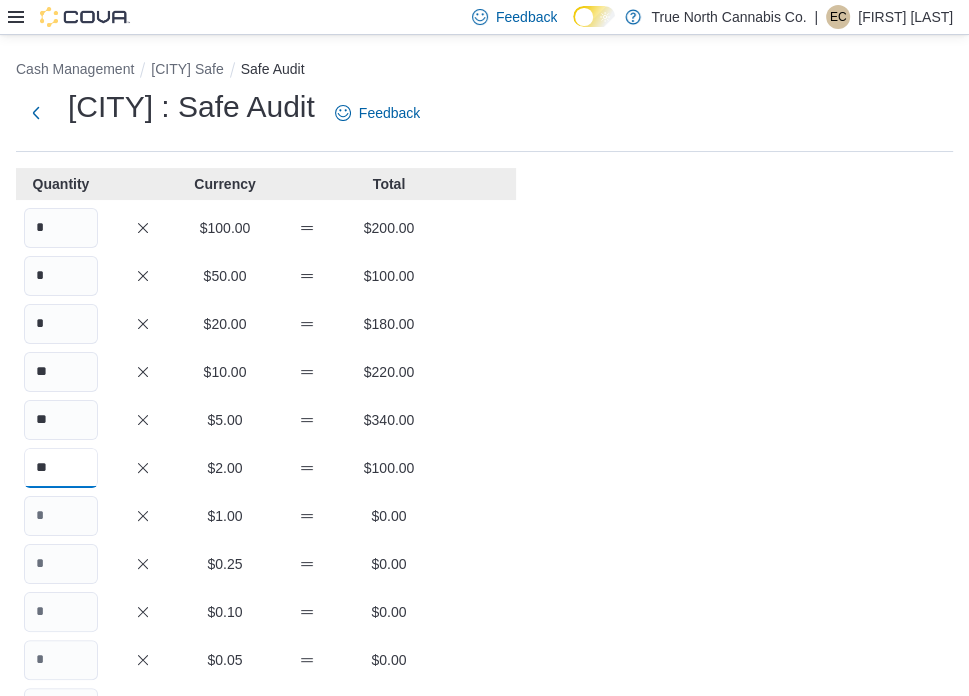 type on "**" 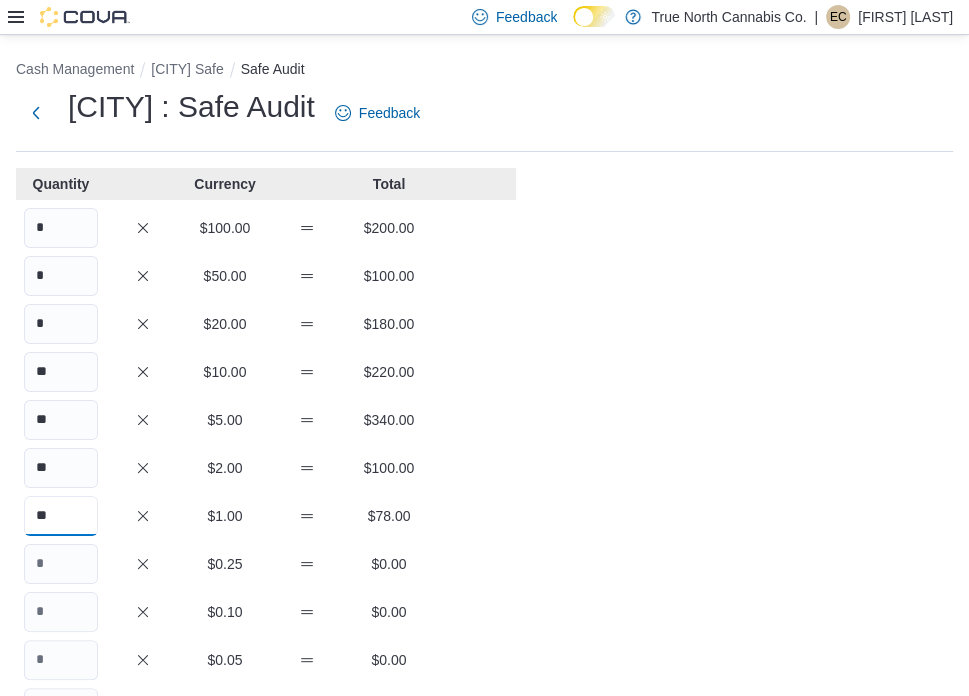 type on "**" 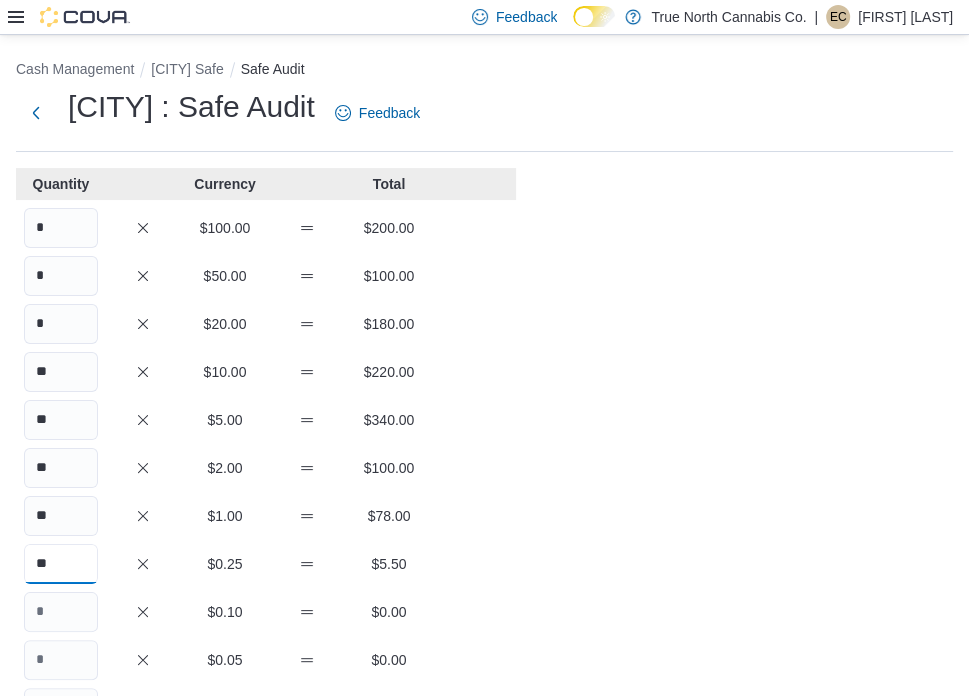 type on "**" 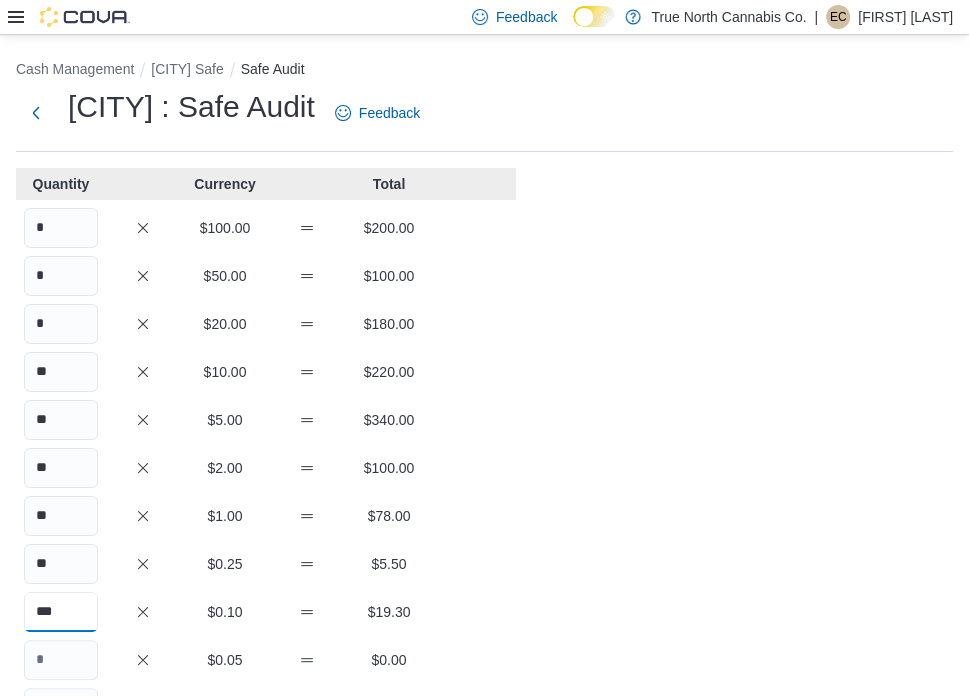 type on "***" 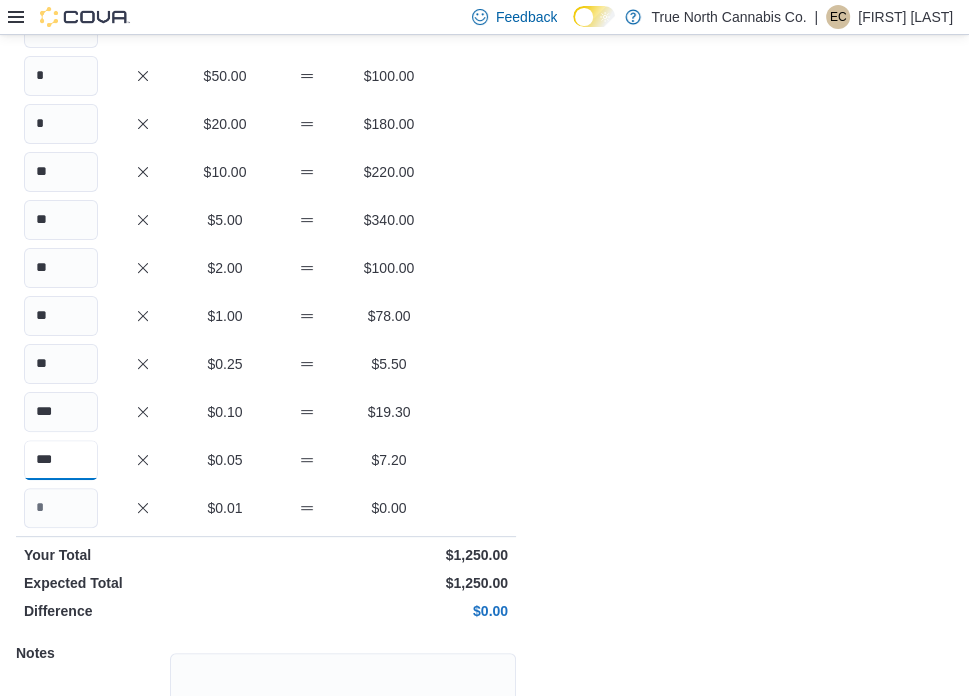 scroll, scrollTop: 382, scrollLeft: 0, axis: vertical 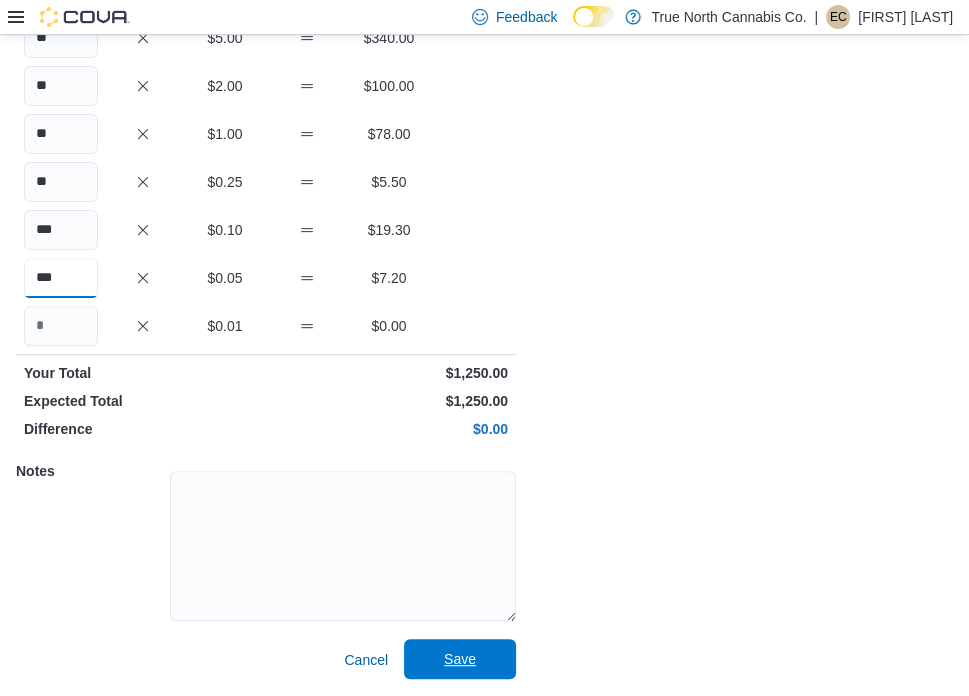type on "***" 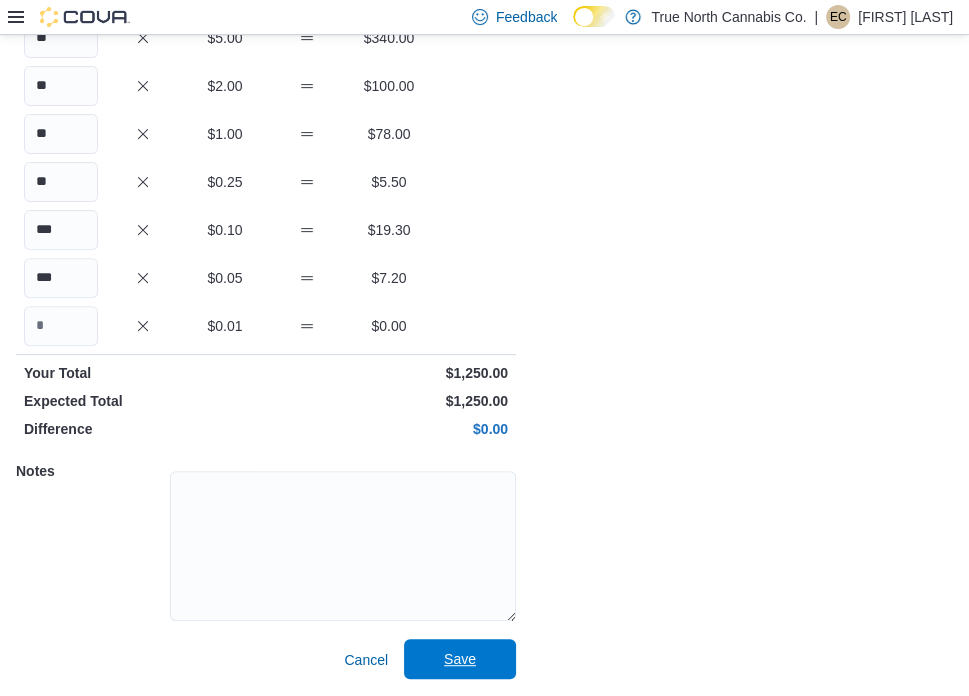 click on "Save" at bounding box center [460, 659] 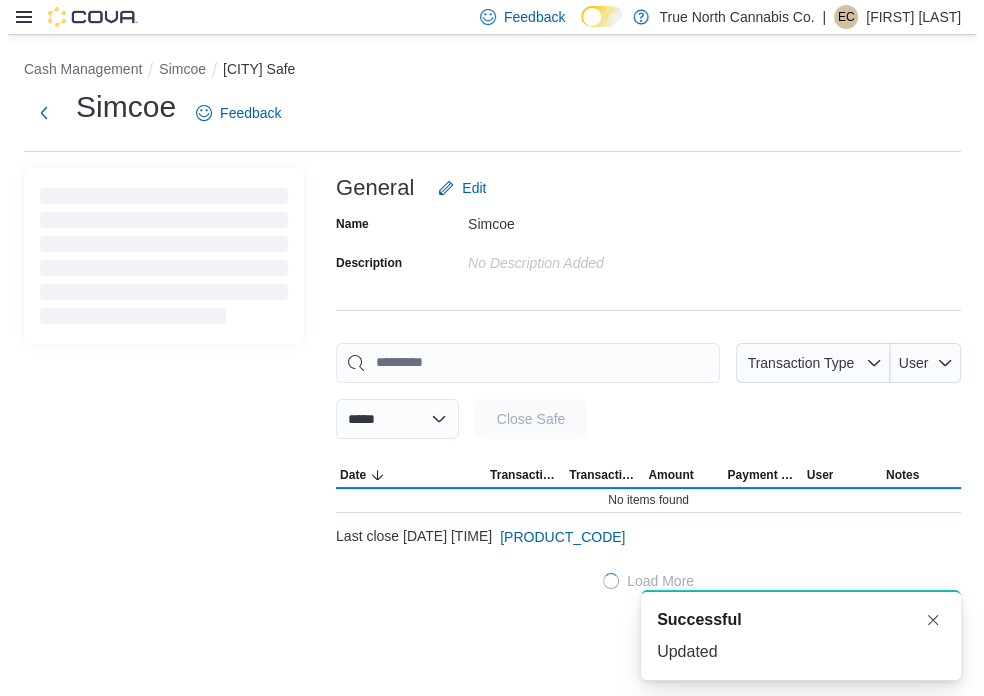scroll, scrollTop: 0, scrollLeft: 0, axis: both 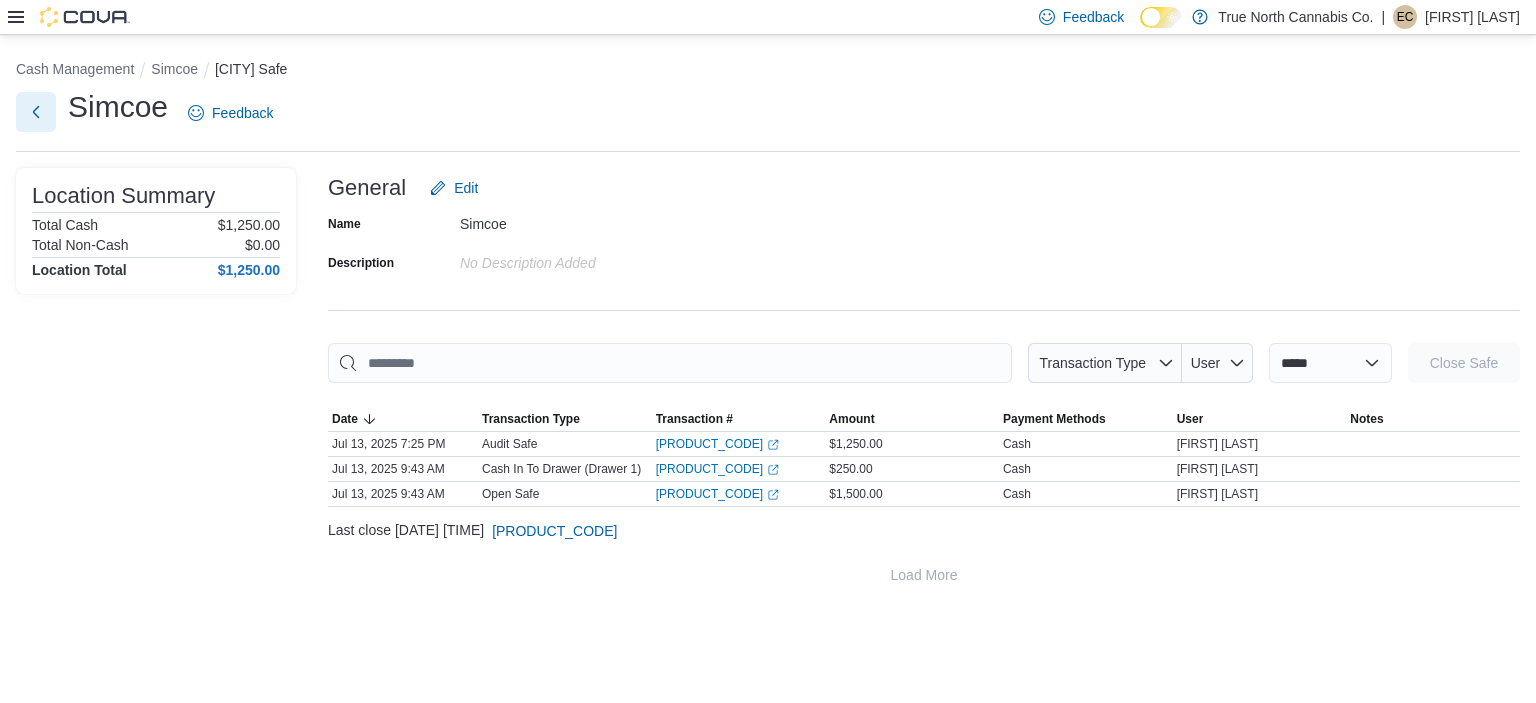 click at bounding box center [36, 112] 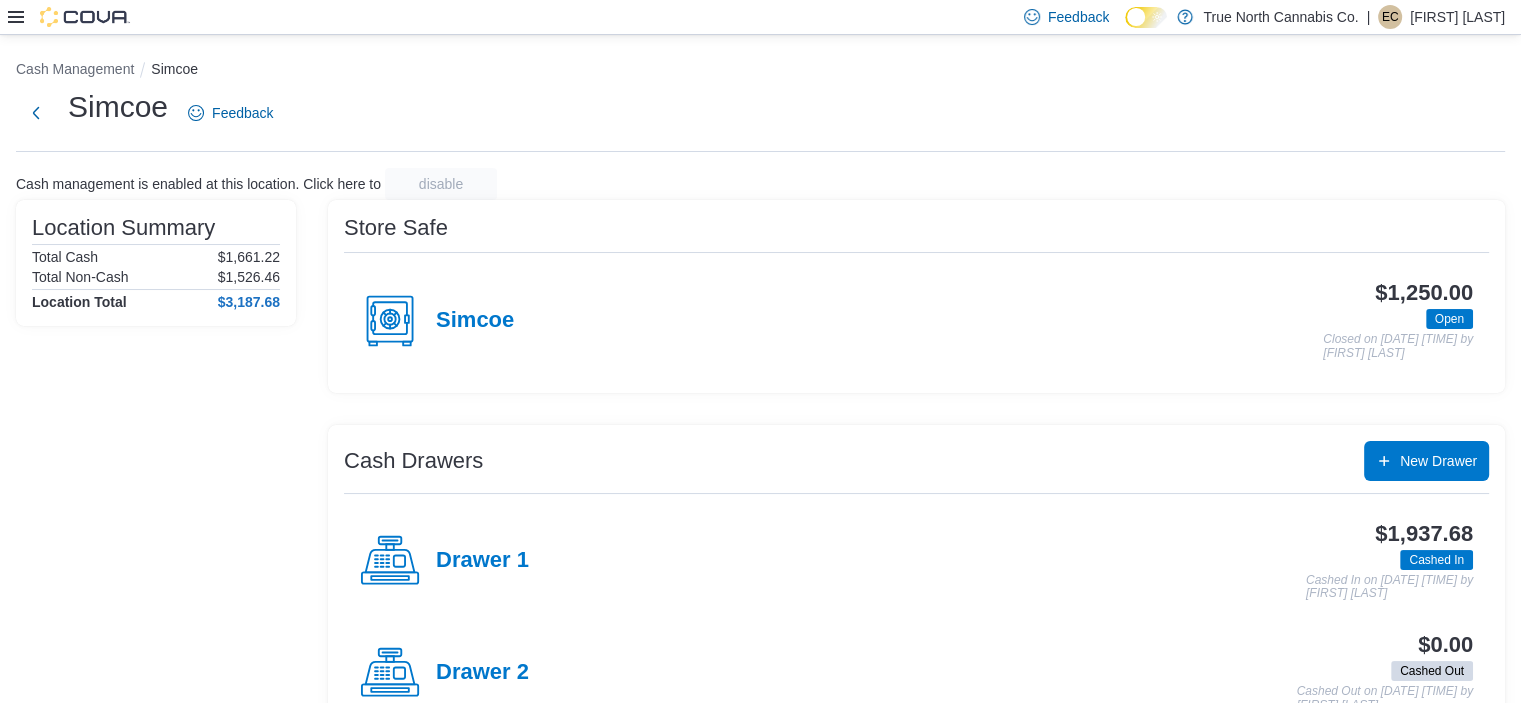 click 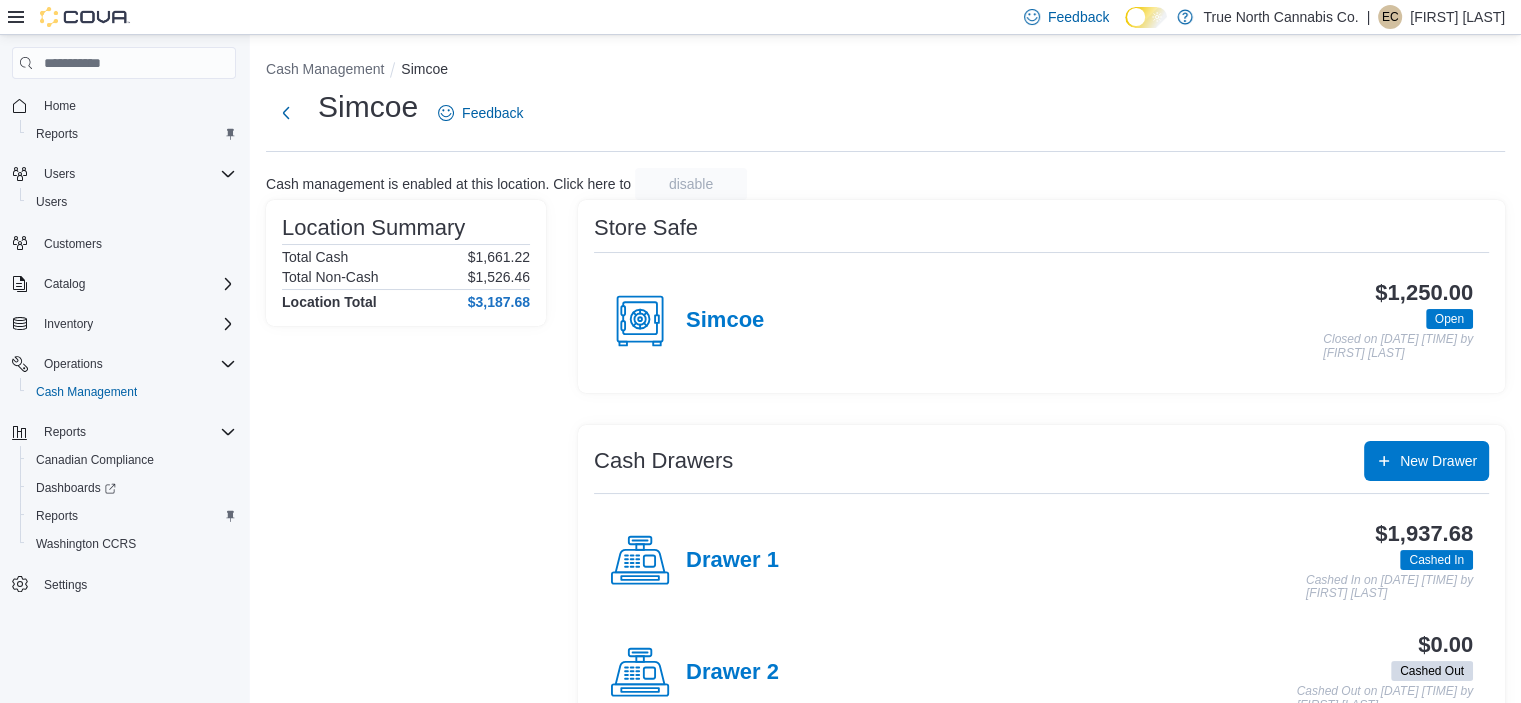 click on "Home" at bounding box center [136, 105] 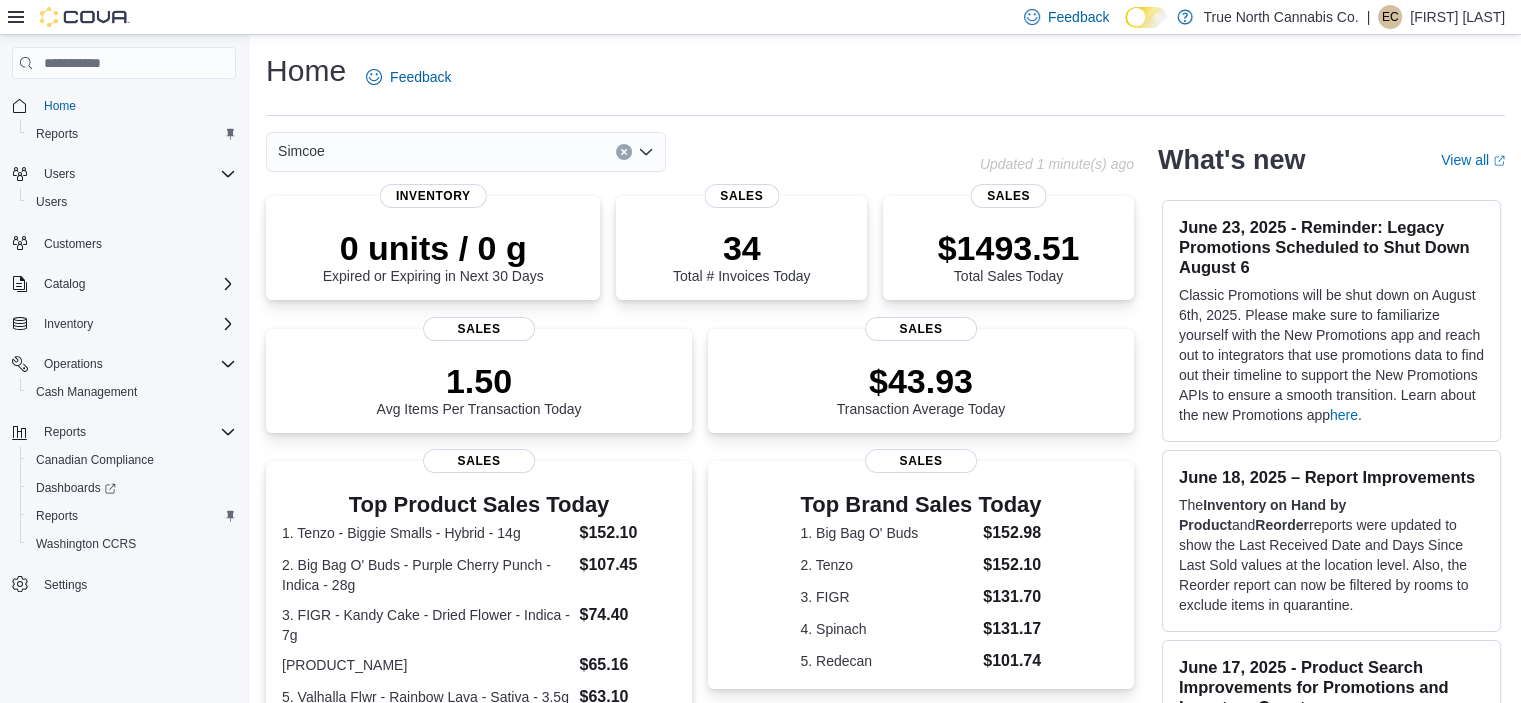 click on "Simcoe" at bounding box center (466, 152) 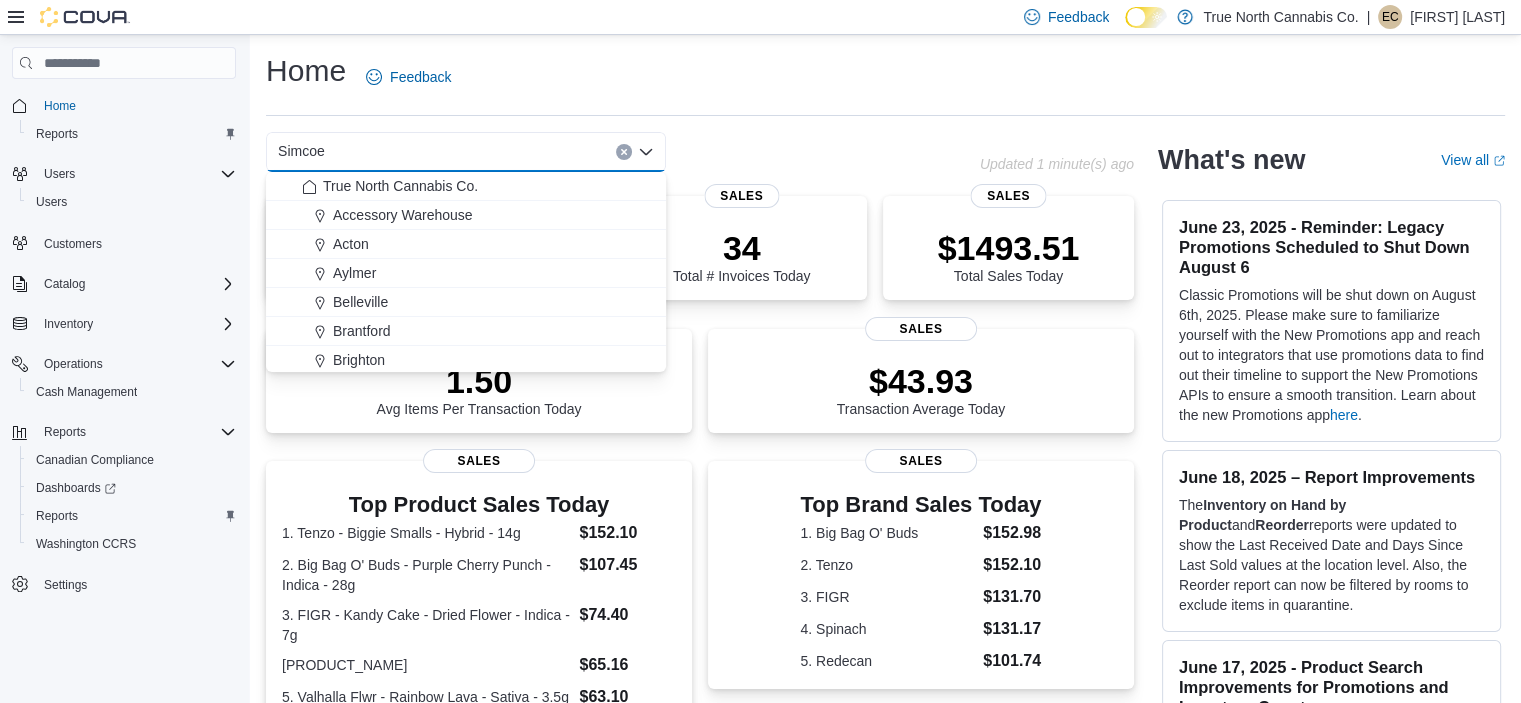 click on "Simcoe" at bounding box center (466, 152) 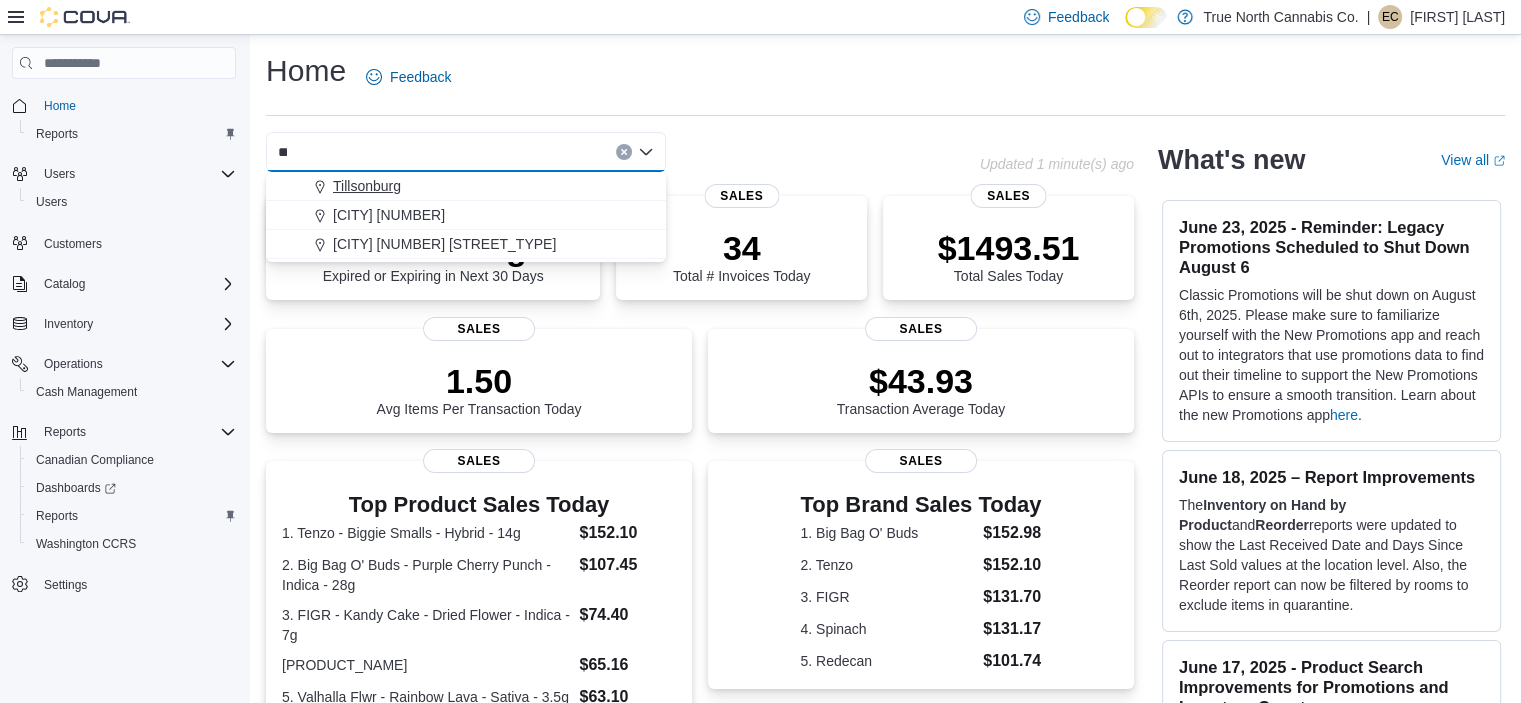 type on "**" 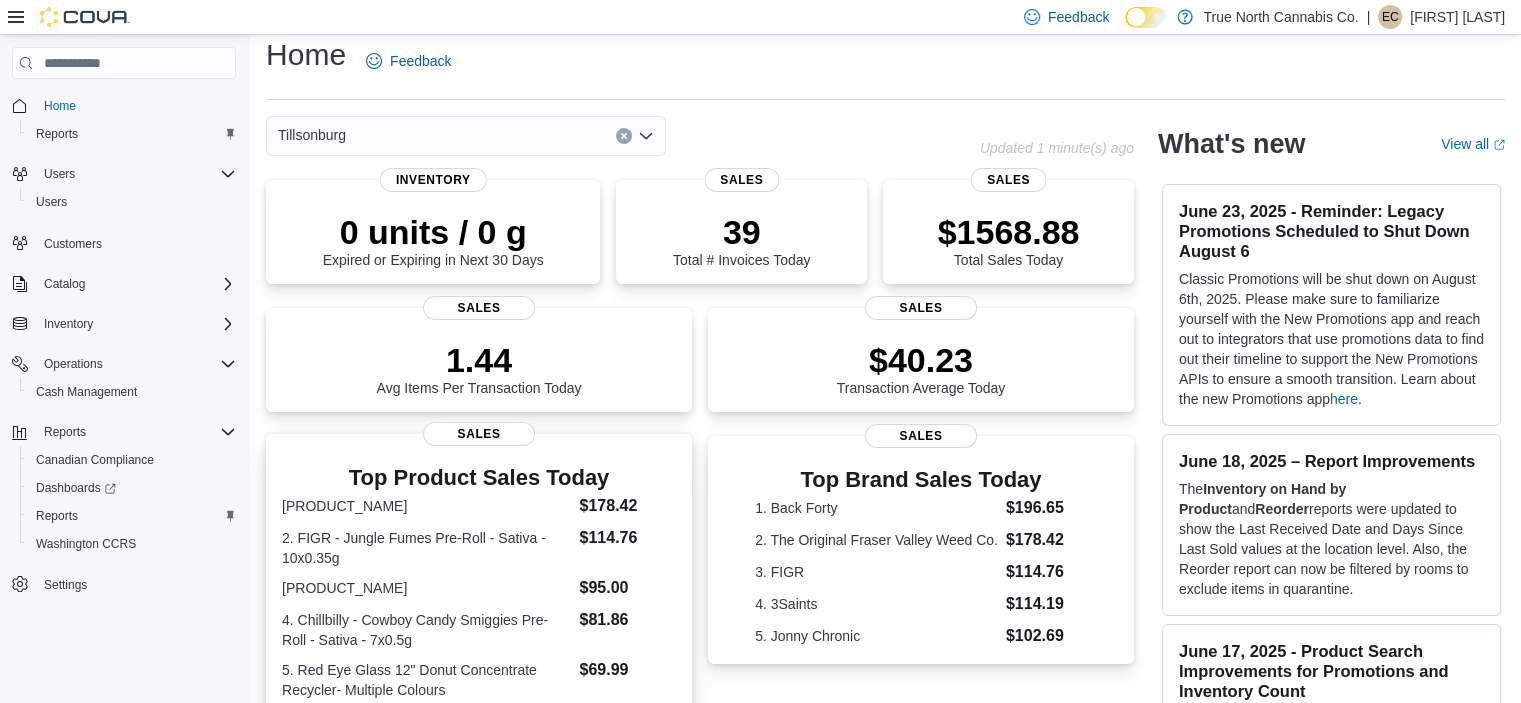 scroll, scrollTop: 0, scrollLeft: 0, axis: both 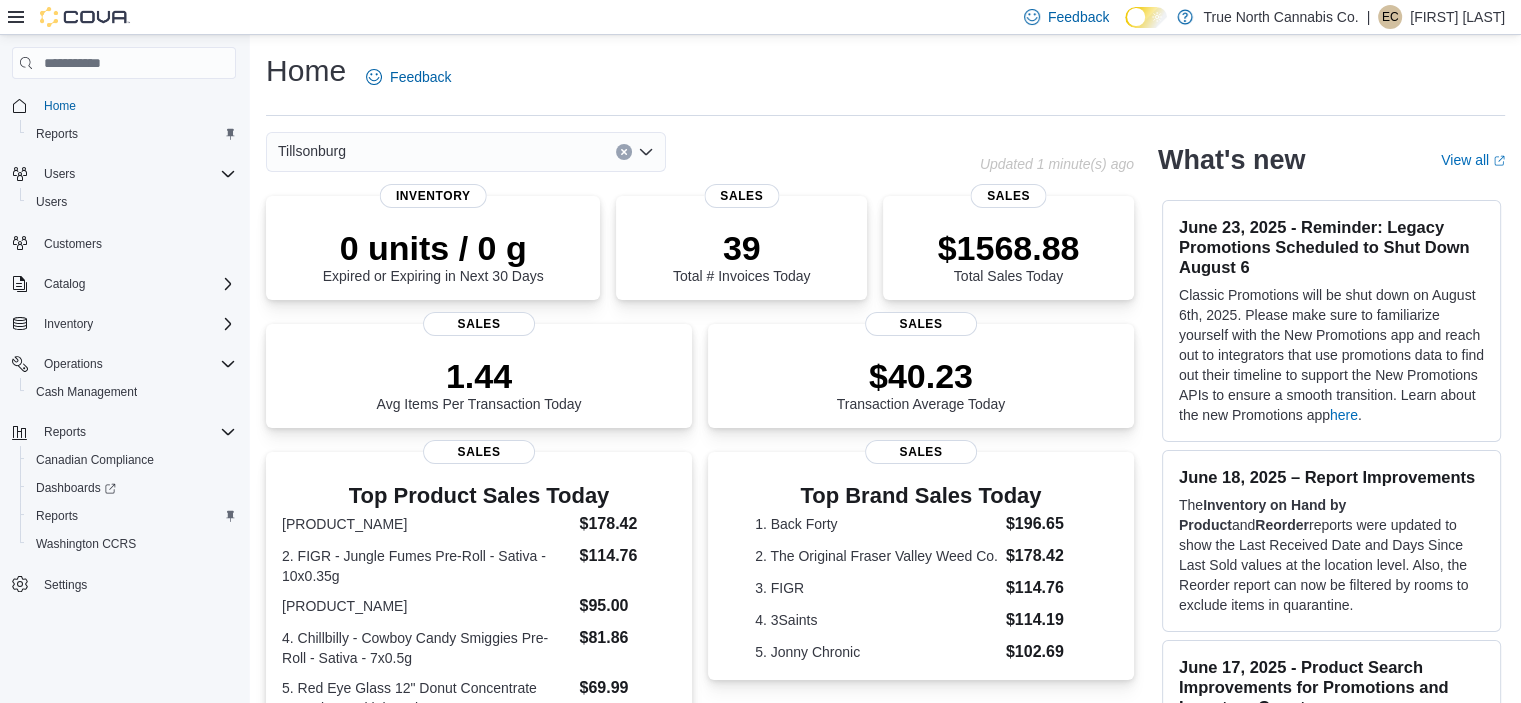 click at bounding box center (624, 152) 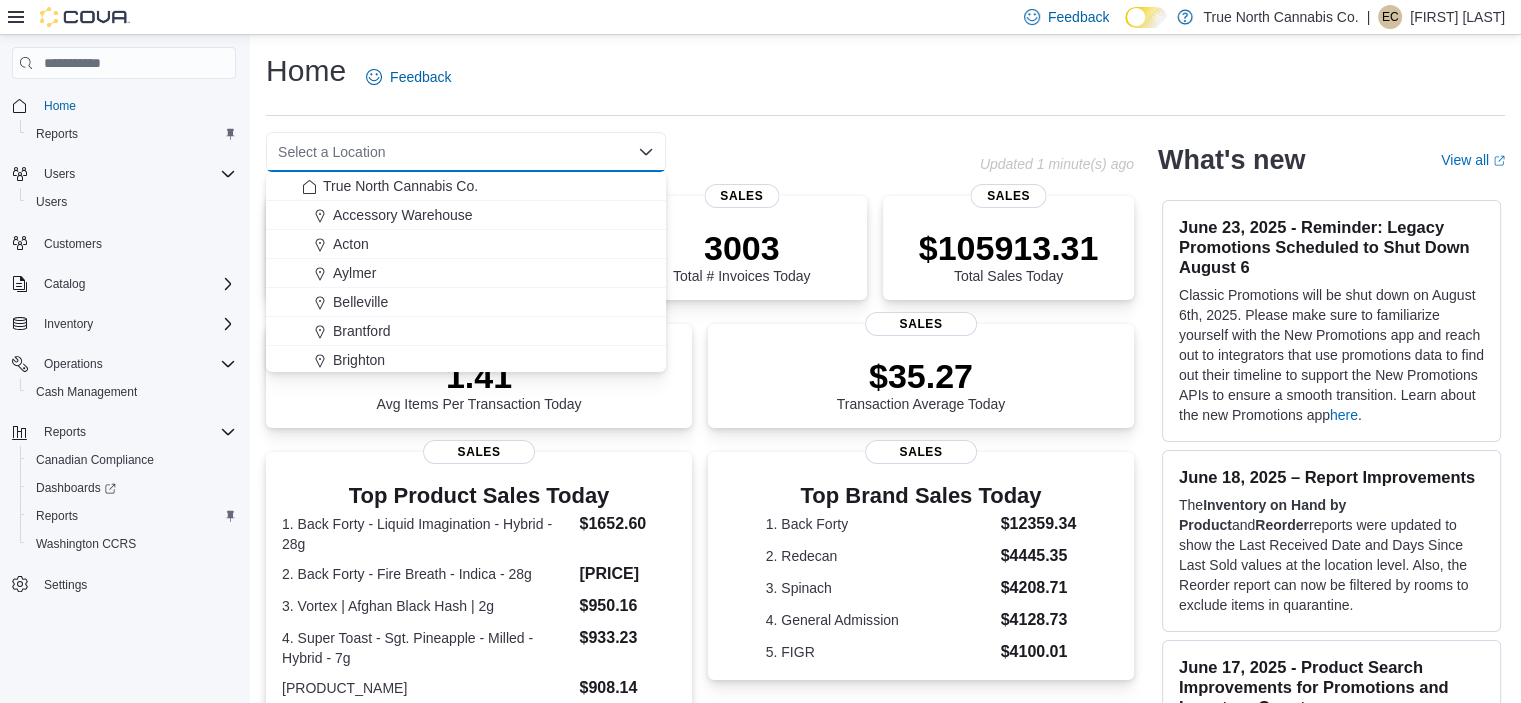 click on "Select a Location" at bounding box center (466, 152) 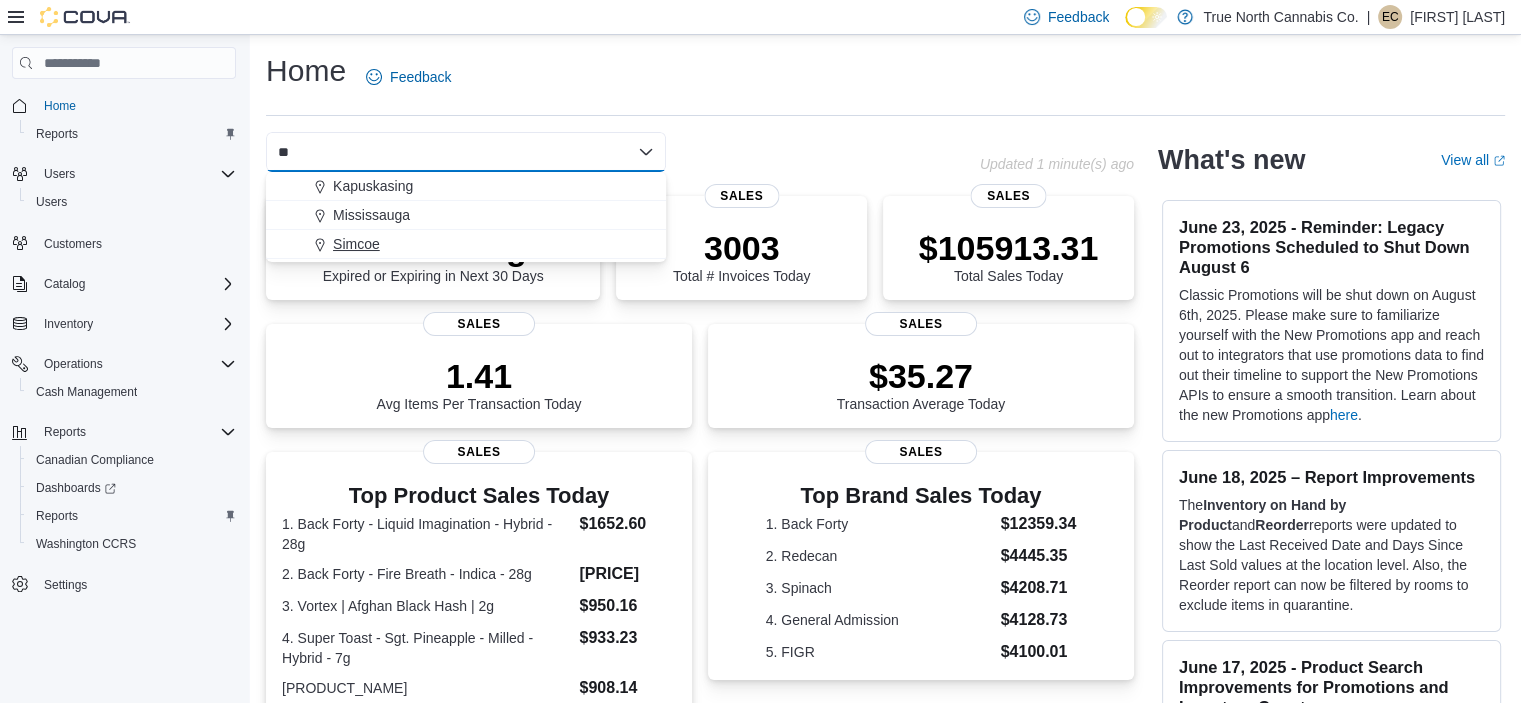type on "**" 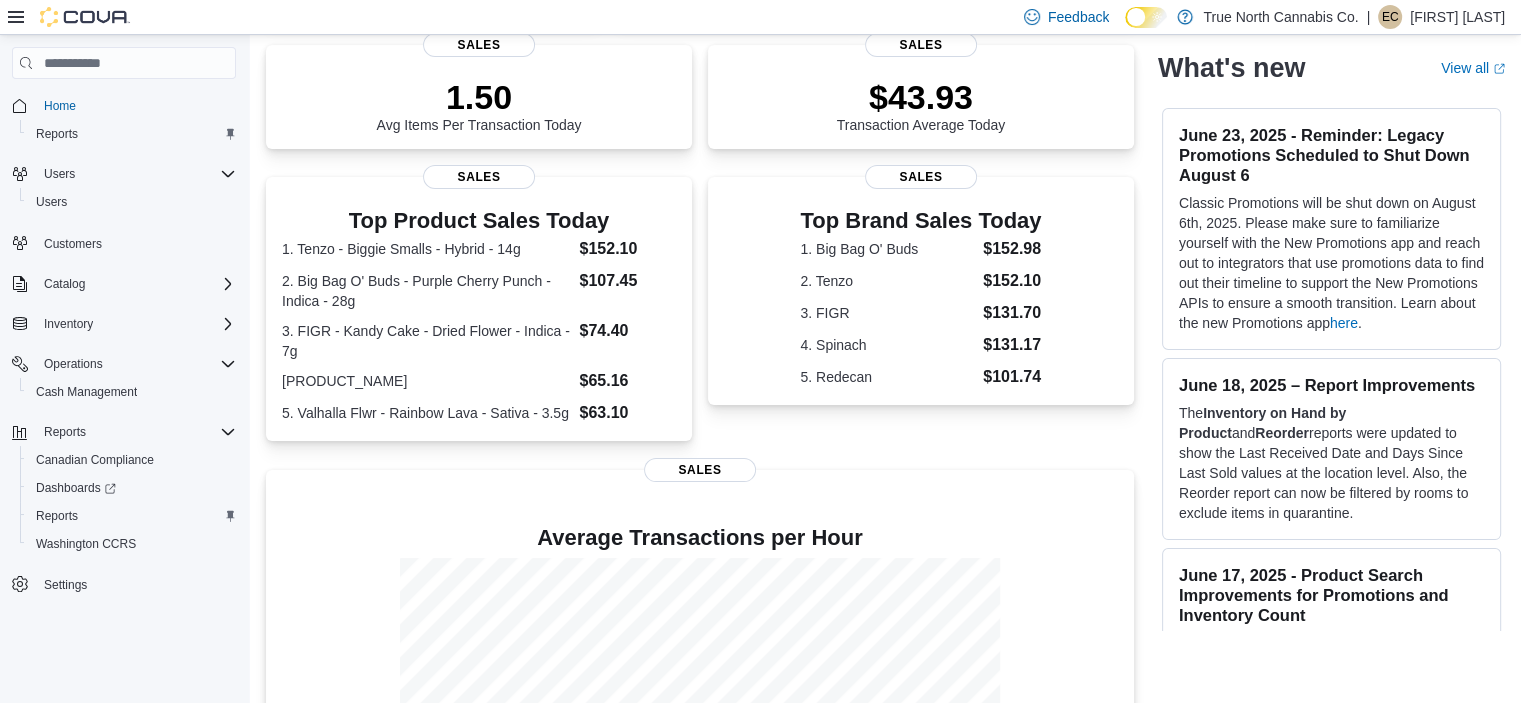 scroll, scrollTop: 478, scrollLeft: 0, axis: vertical 